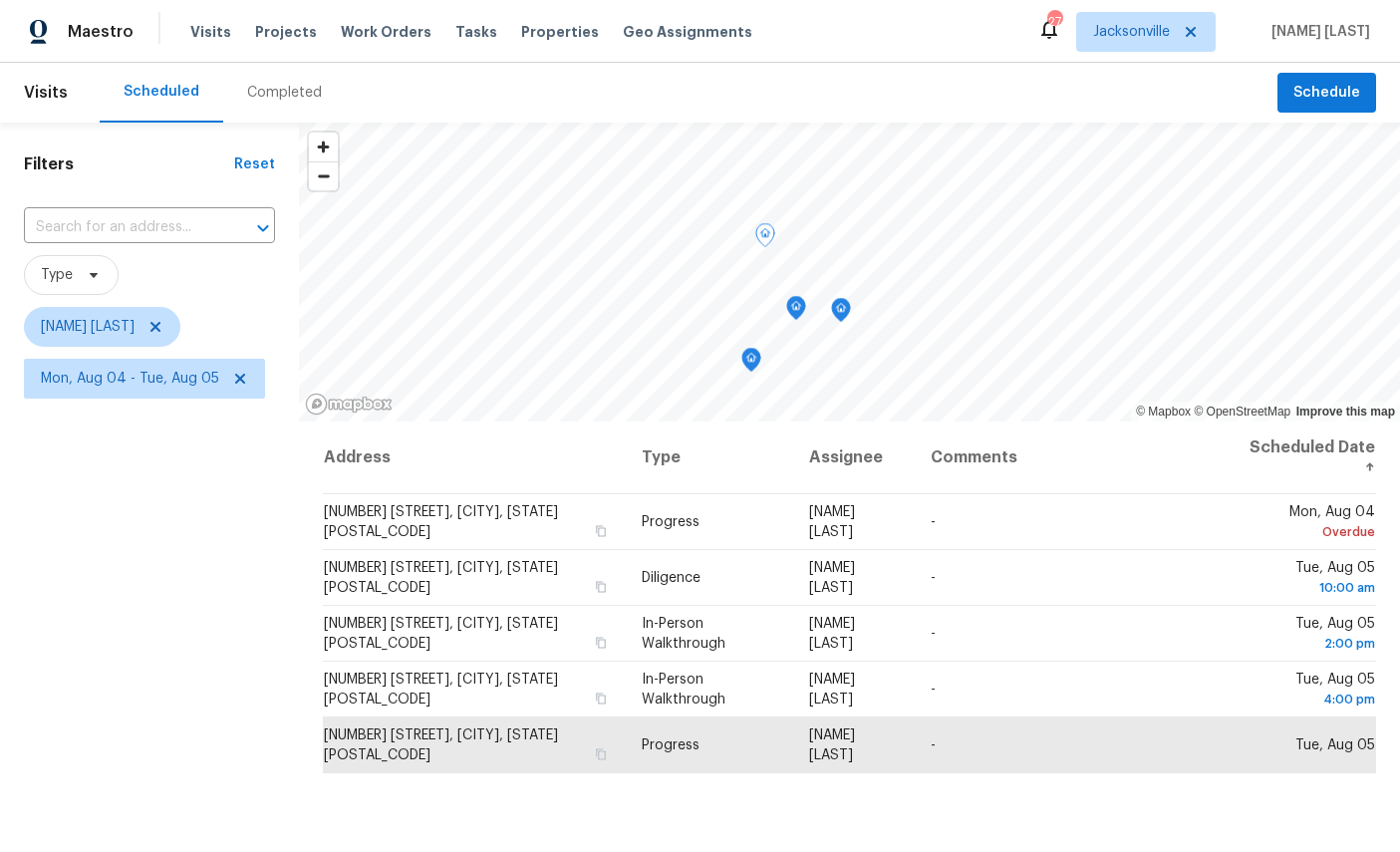 scroll, scrollTop: 0, scrollLeft: 0, axis: both 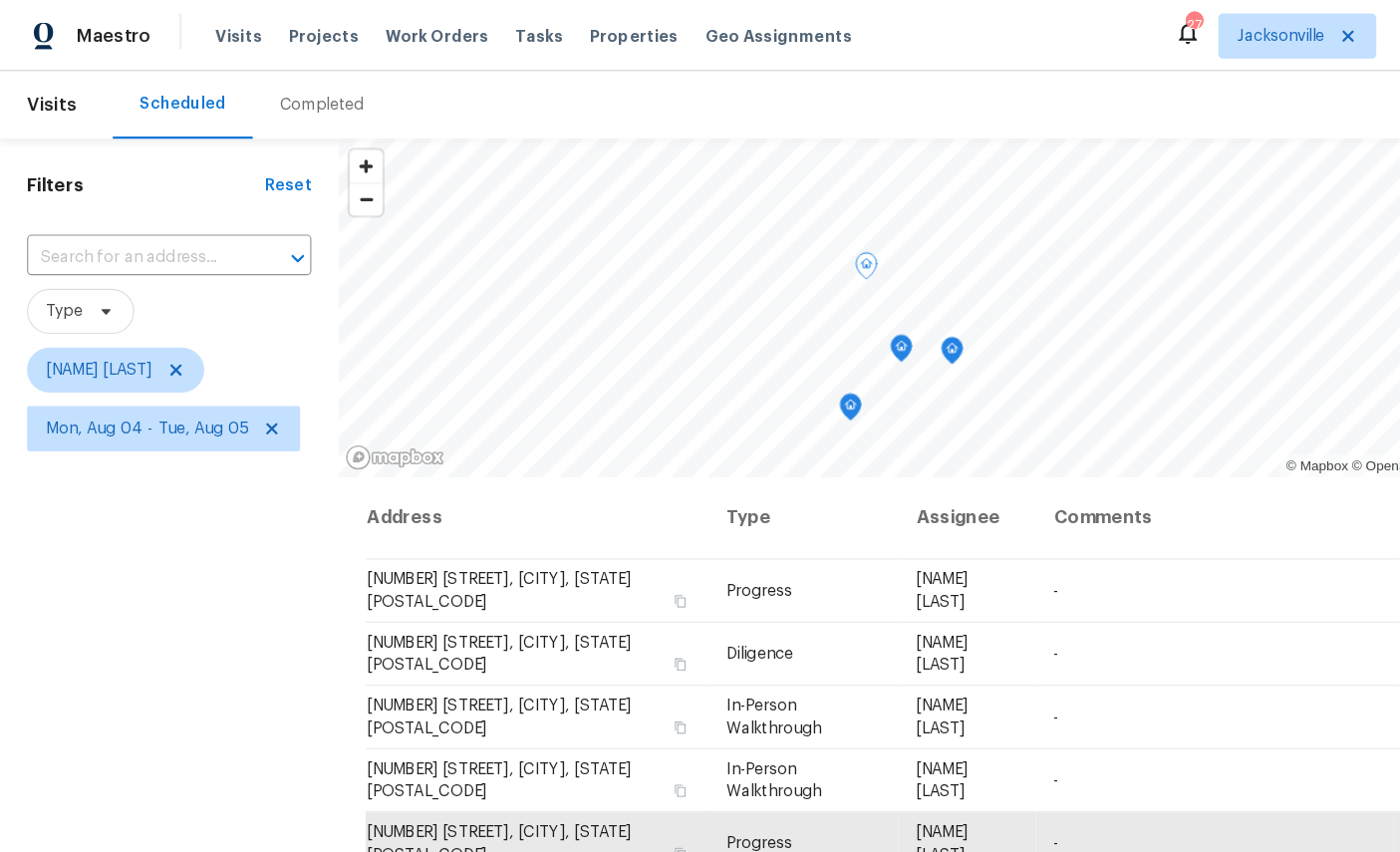 click 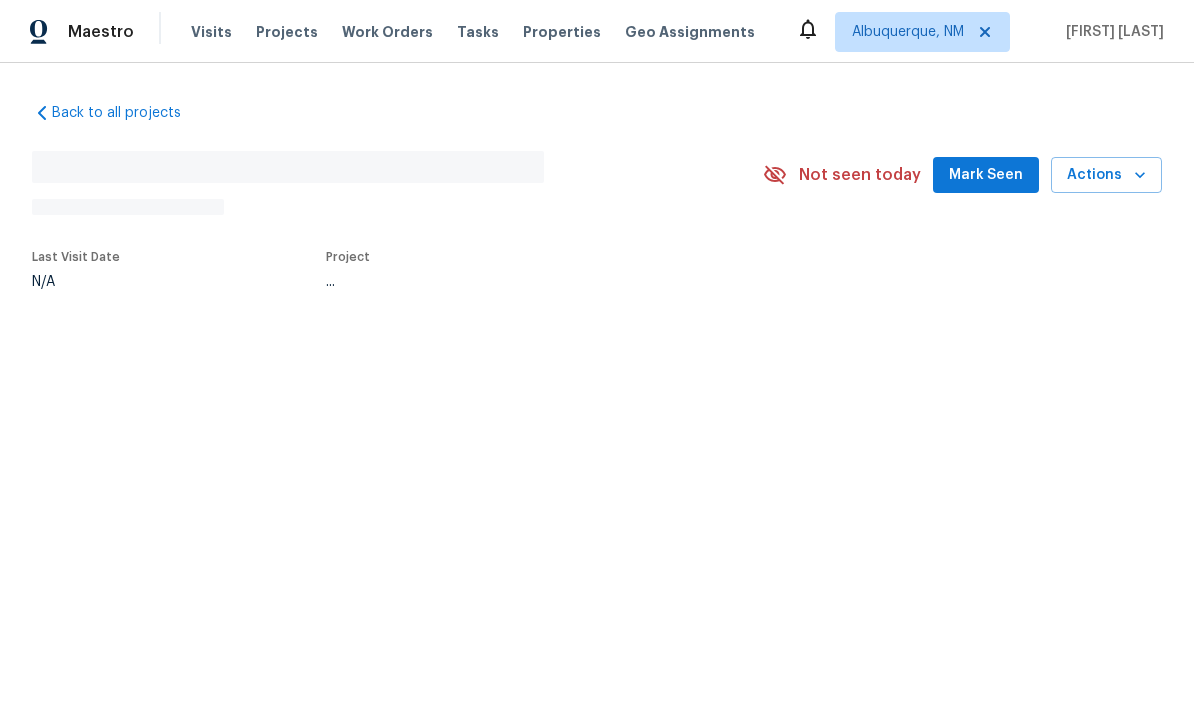 scroll, scrollTop: 0, scrollLeft: 0, axis: both 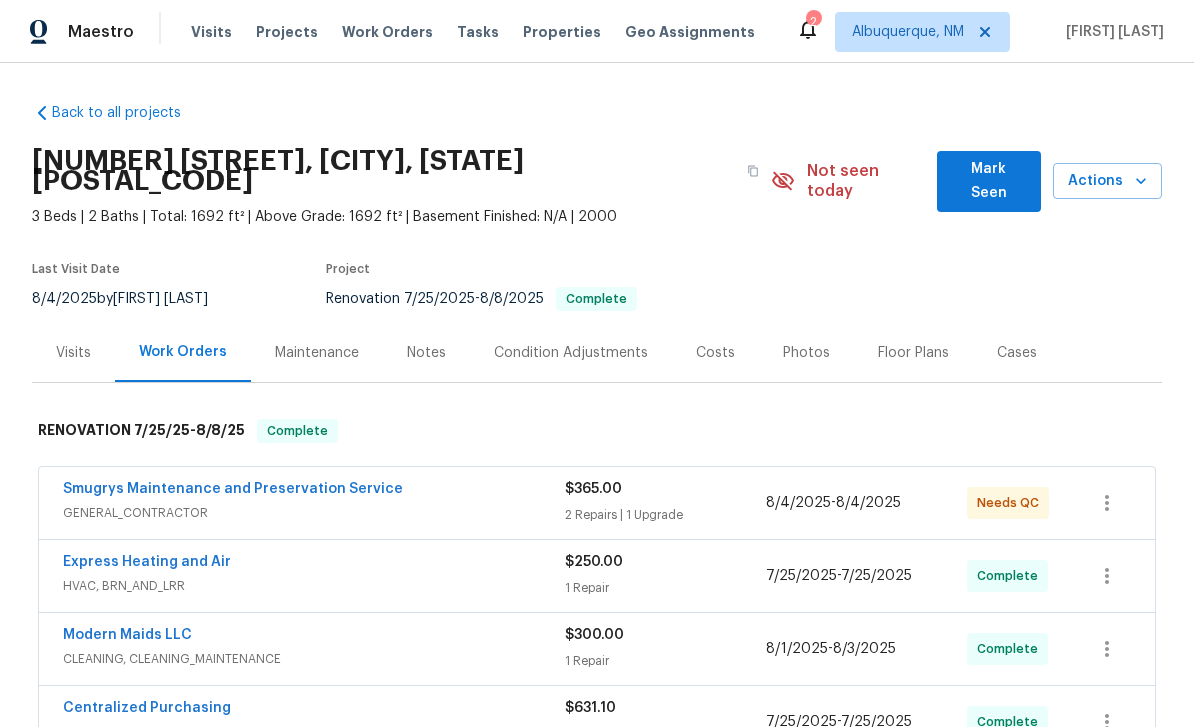 click on "Smugrys Maintenance and Preservation Service" at bounding box center [233, 489] 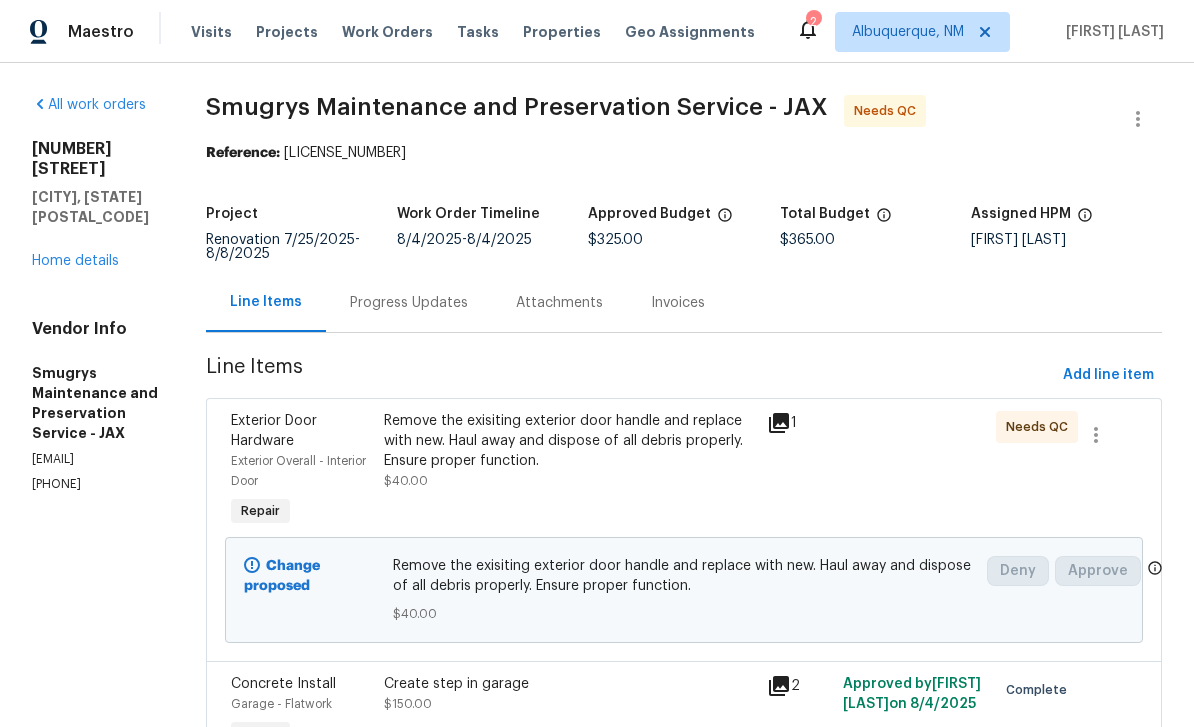 click on "Exterior Door Hardware" at bounding box center (274, 431) 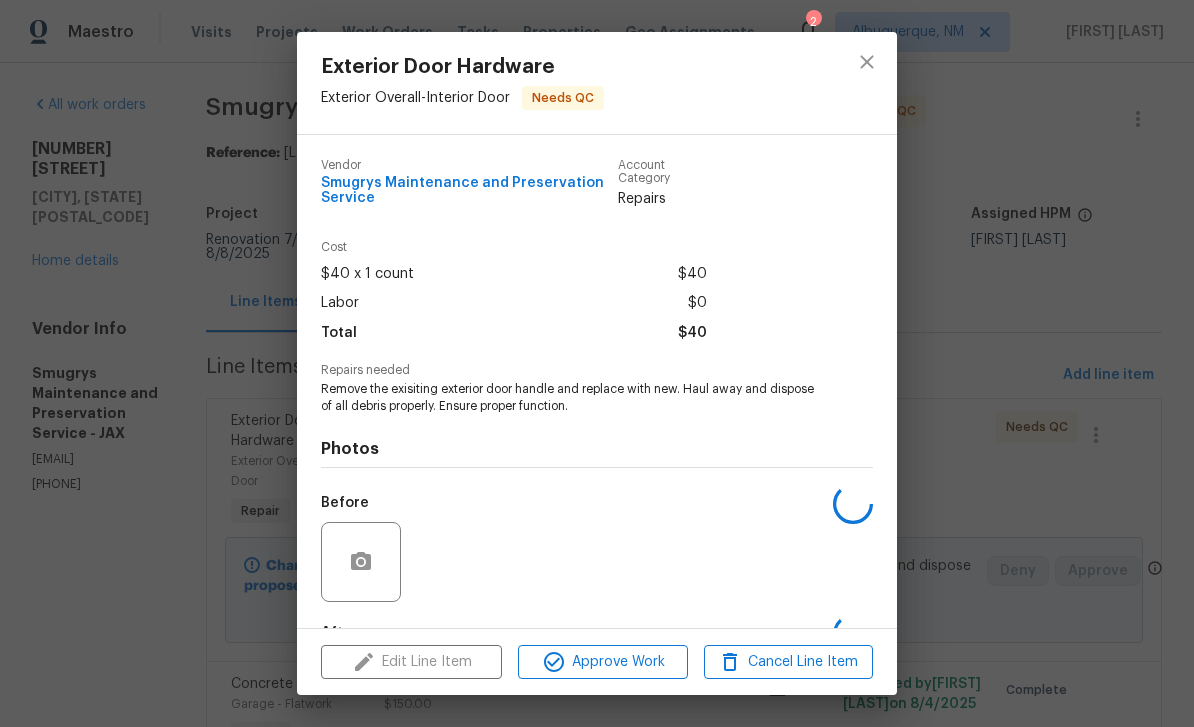 scroll, scrollTop: 34, scrollLeft: 0, axis: vertical 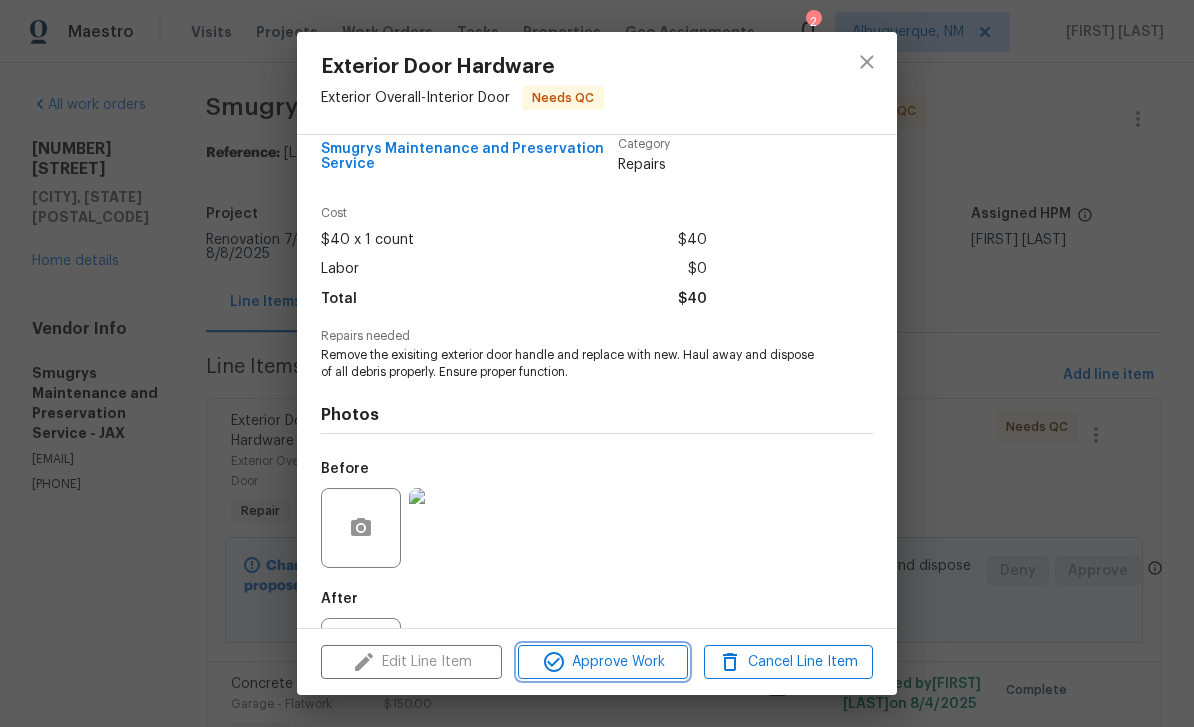 click on "Approve Work" at bounding box center [602, 662] 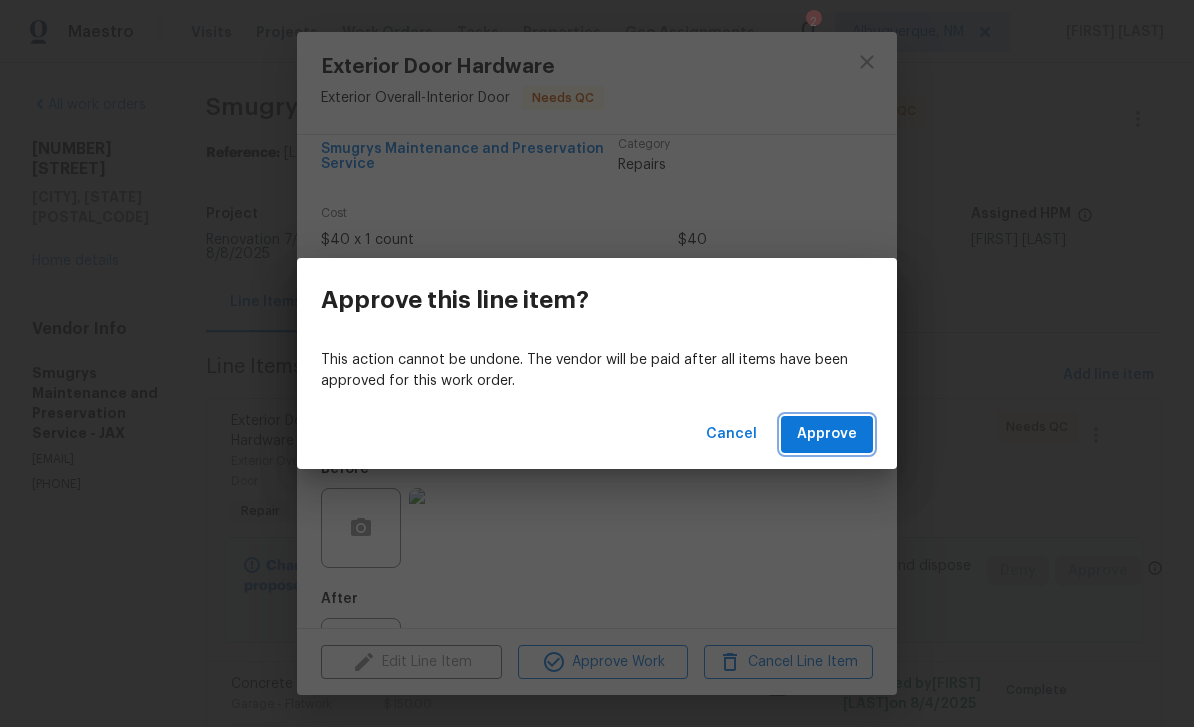 click on "Approve" at bounding box center [827, 434] 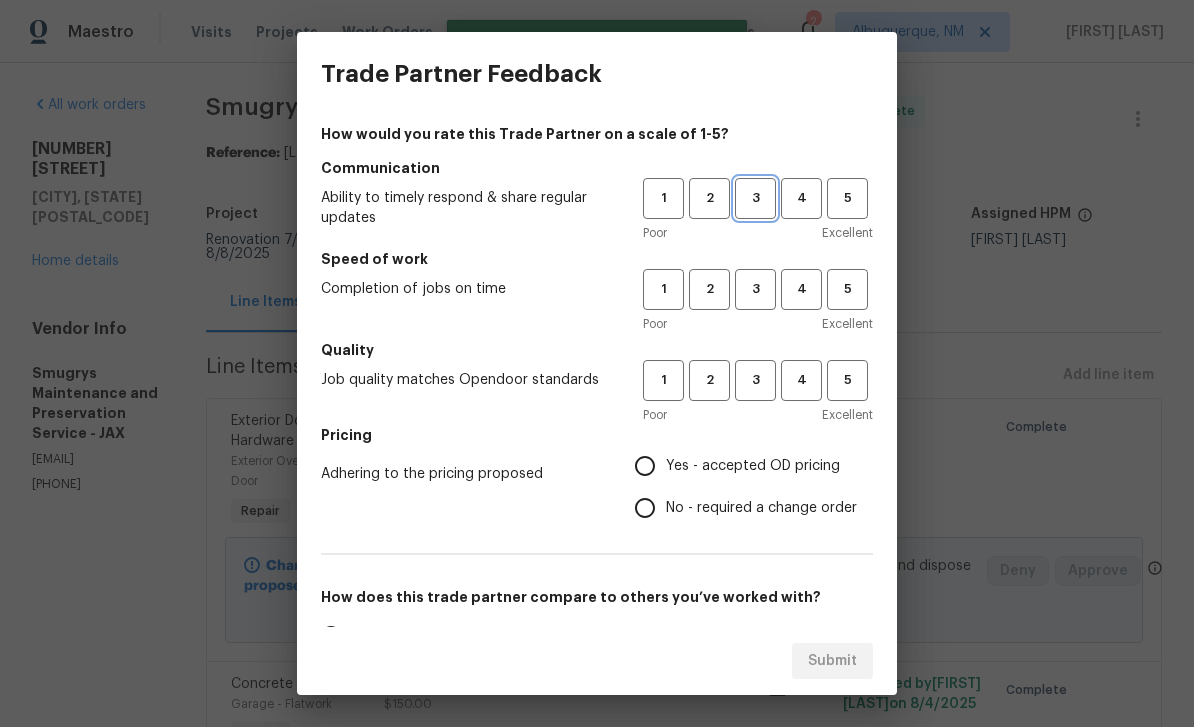 click on "3" at bounding box center (755, 198) 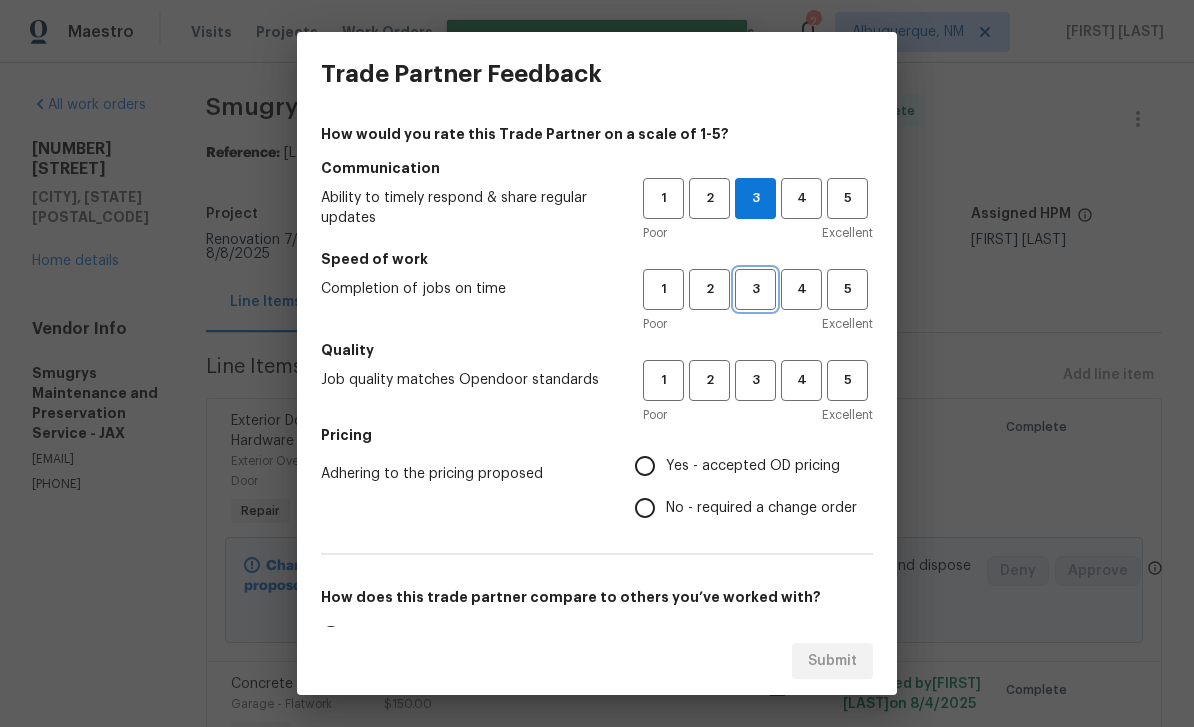 click on "3" at bounding box center (755, 289) 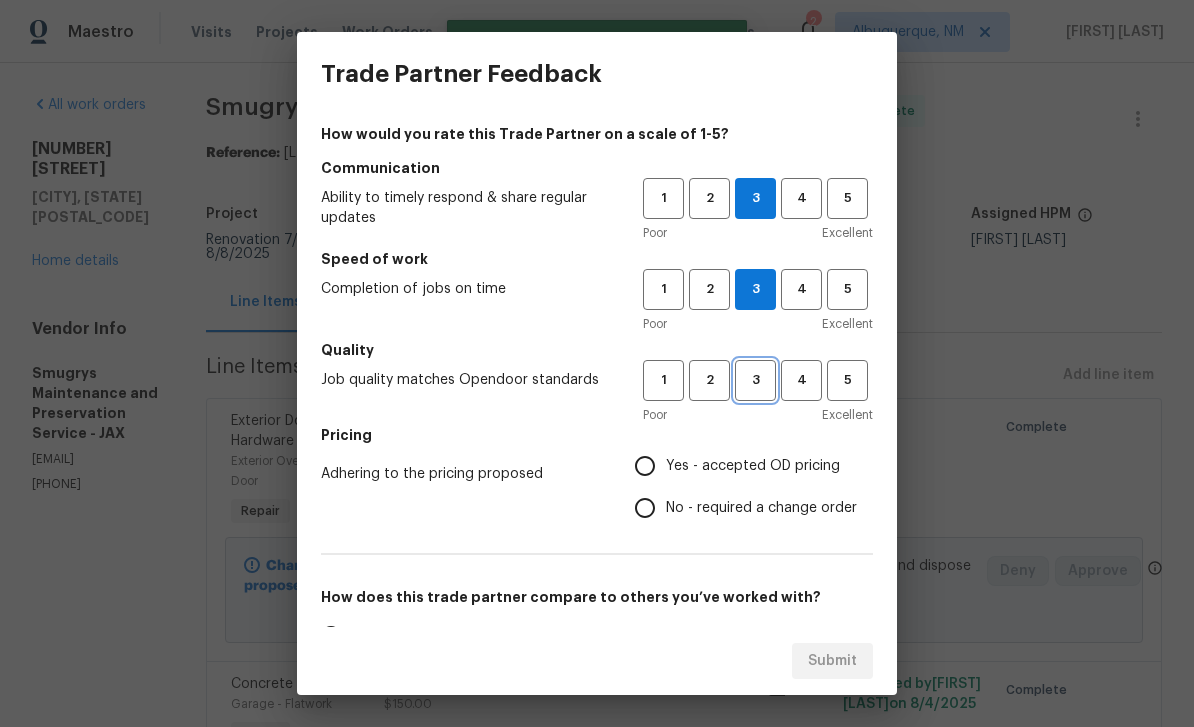 click on "3" at bounding box center [755, 380] 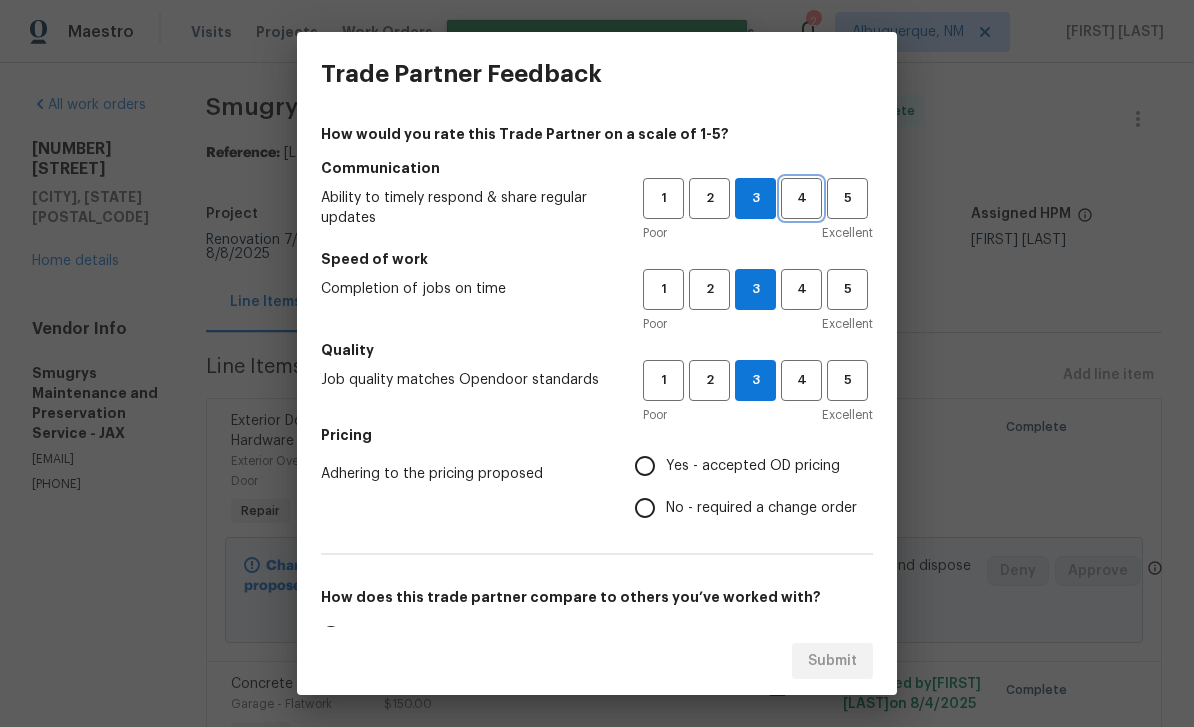 click on "4" at bounding box center (801, 198) 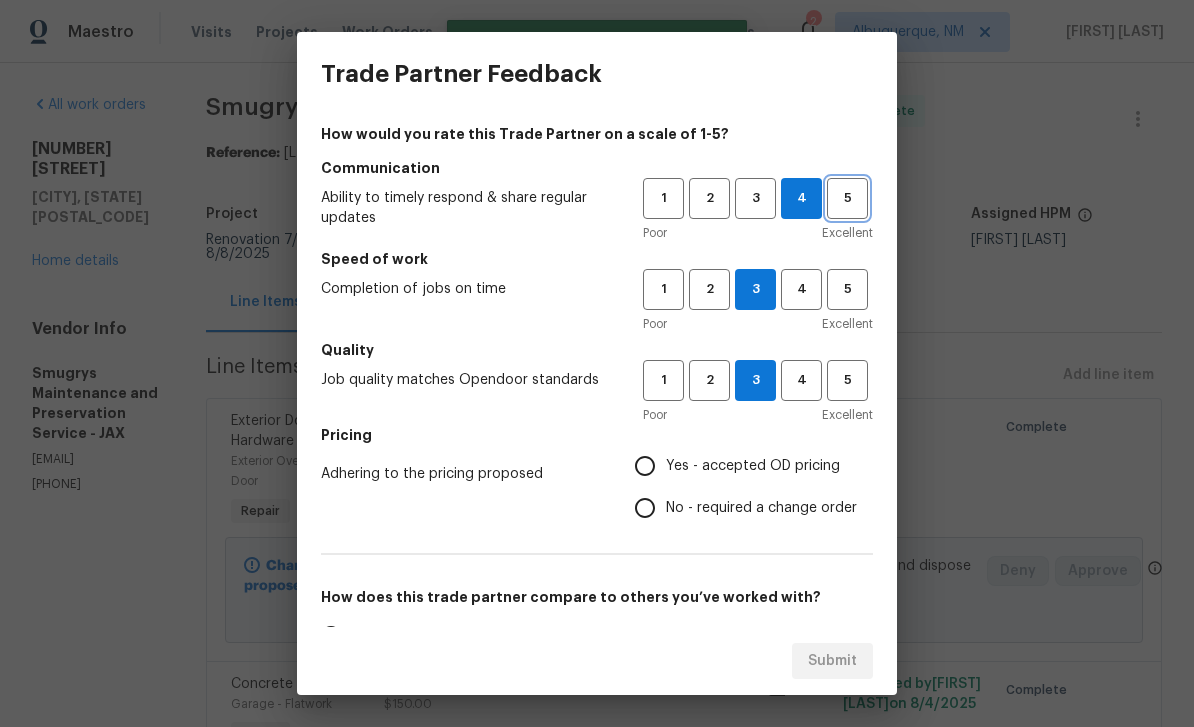 click on "5" at bounding box center (847, 198) 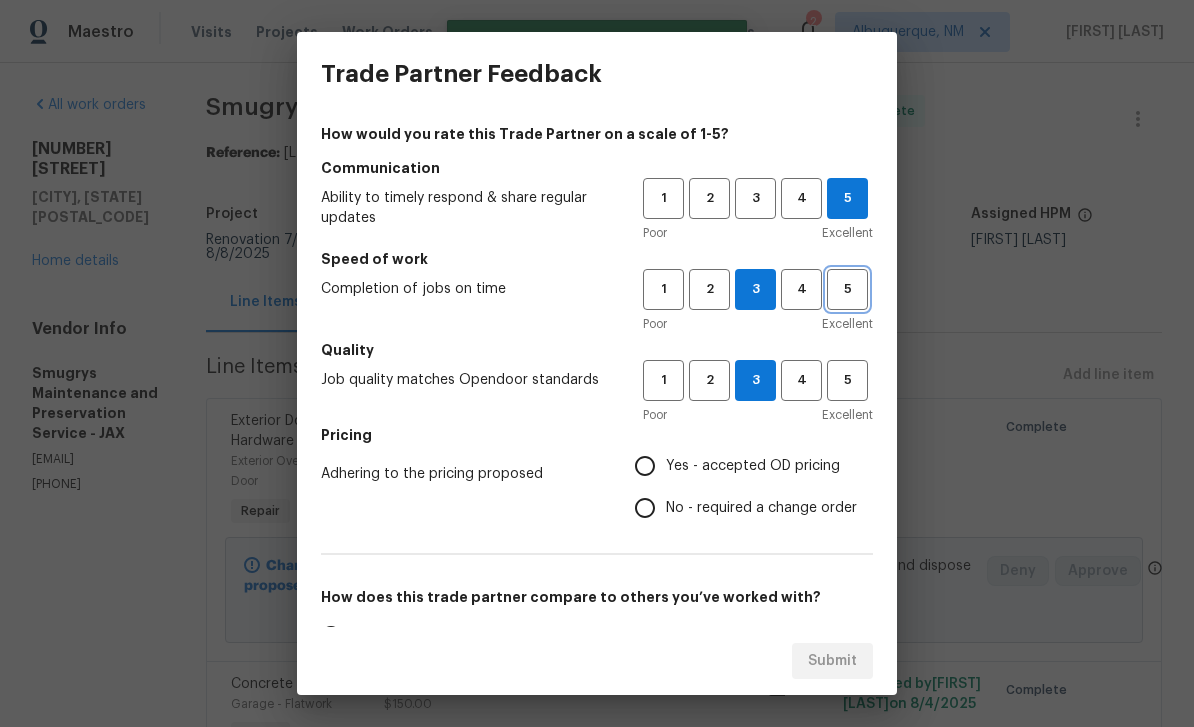 click on "5" at bounding box center (847, 289) 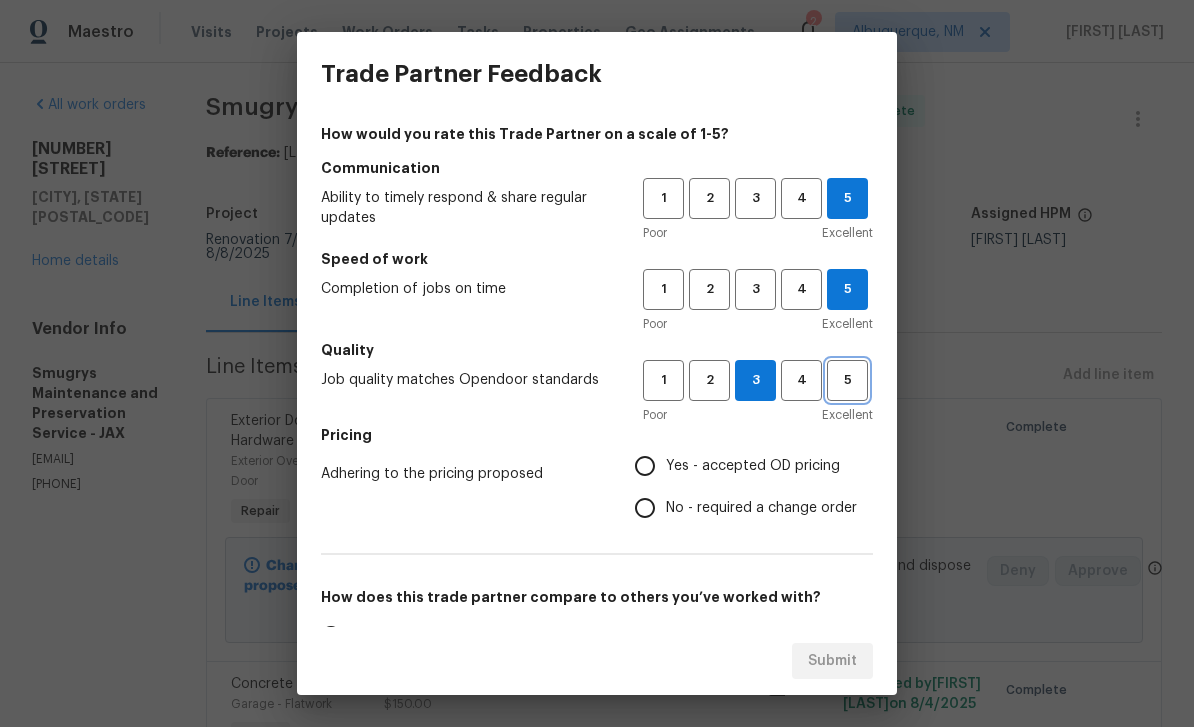 click on "5" at bounding box center (847, 380) 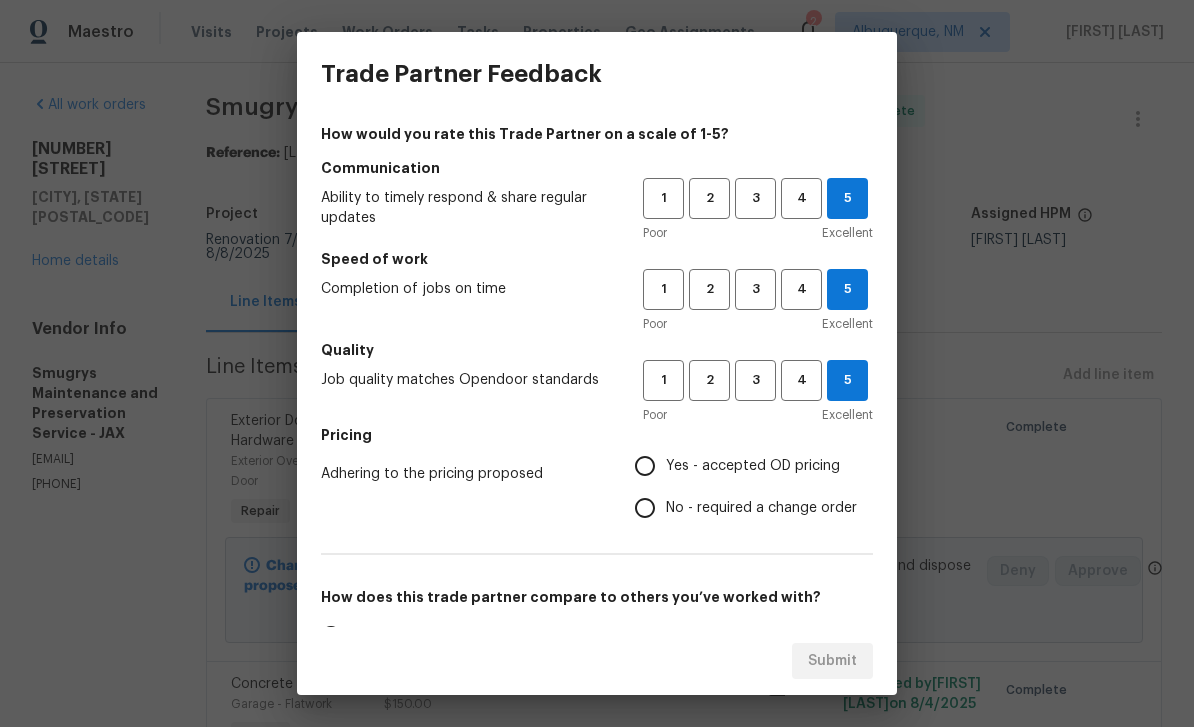 click on "Yes - accepted OD pricing" at bounding box center (753, 466) 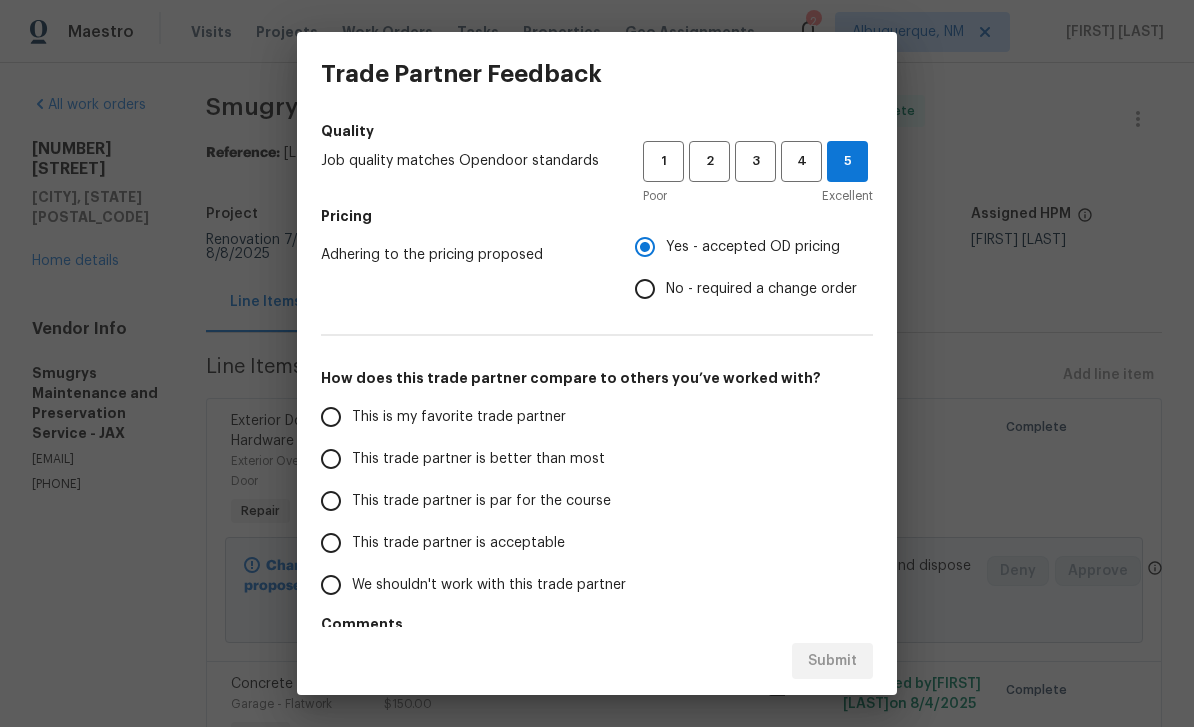 scroll, scrollTop: 245, scrollLeft: 0, axis: vertical 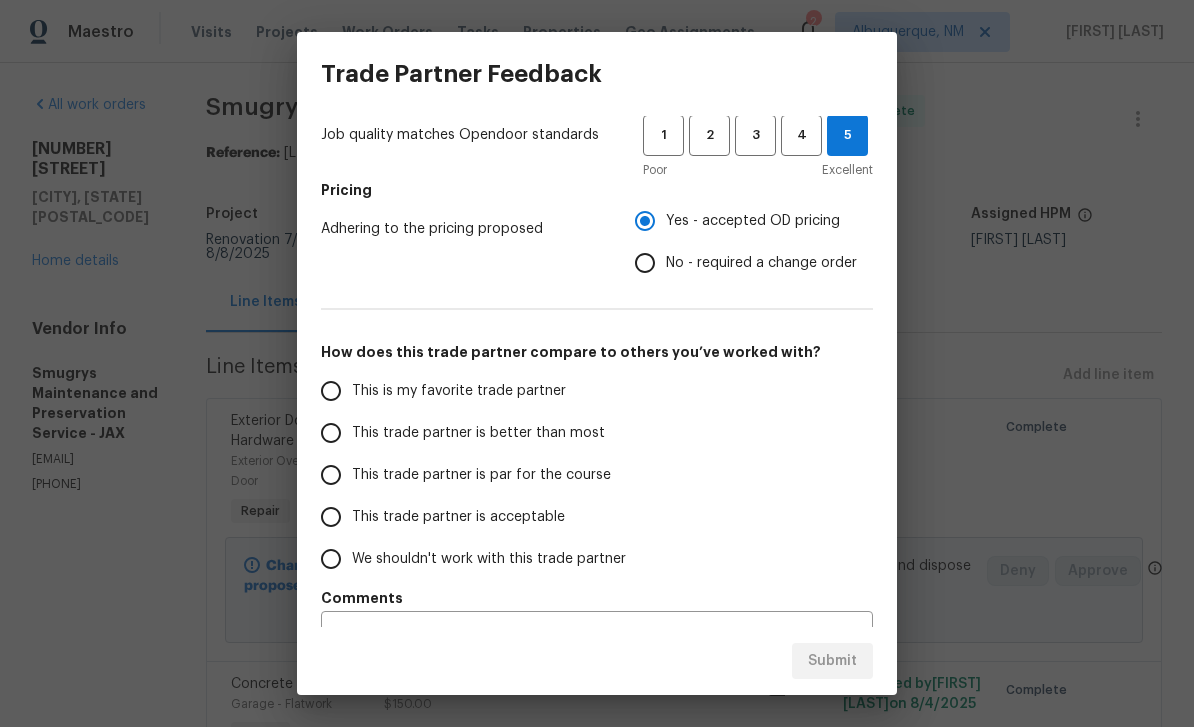 click on "This is my favorite trade partner" at bounding box center [459, 391] 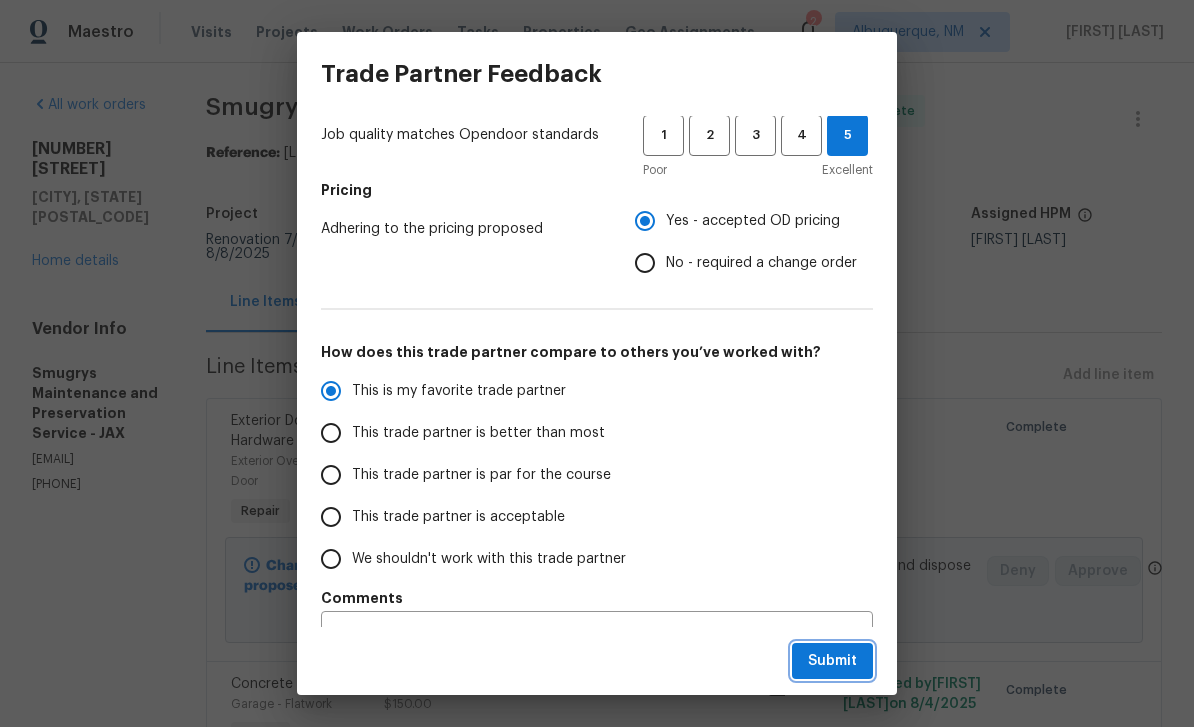 click on "Submit" at bounding box center [832, 661] 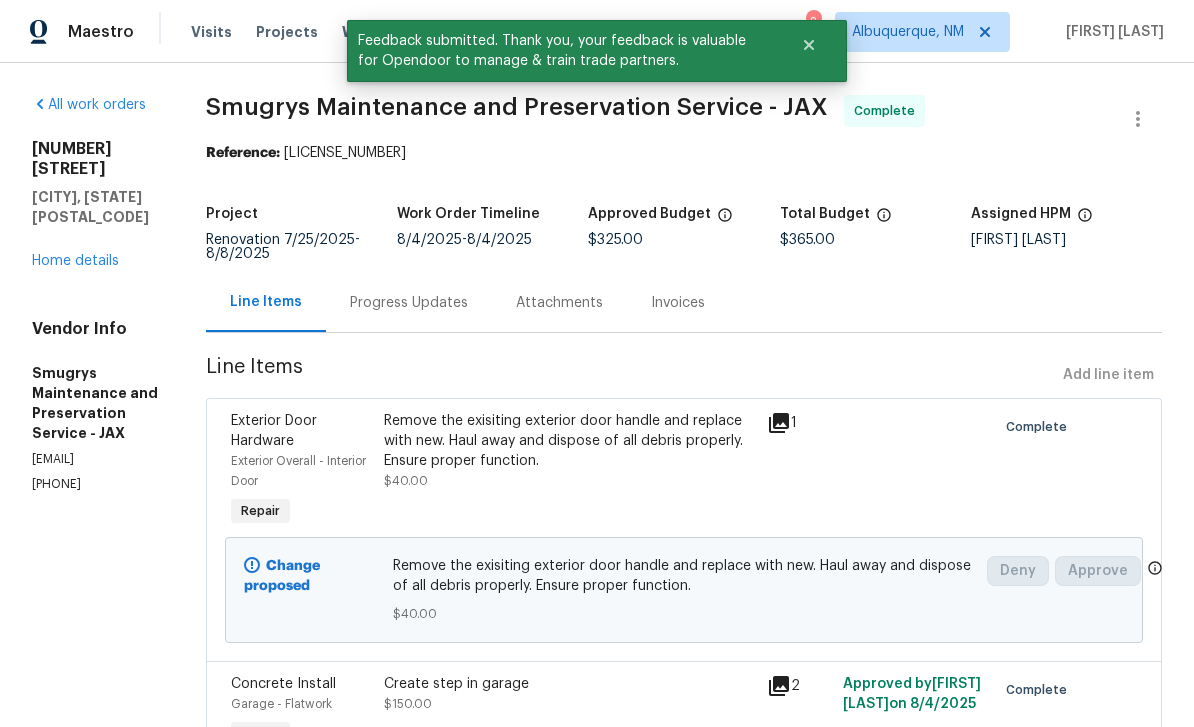click on "Home details" at bounding box center [75, 261] 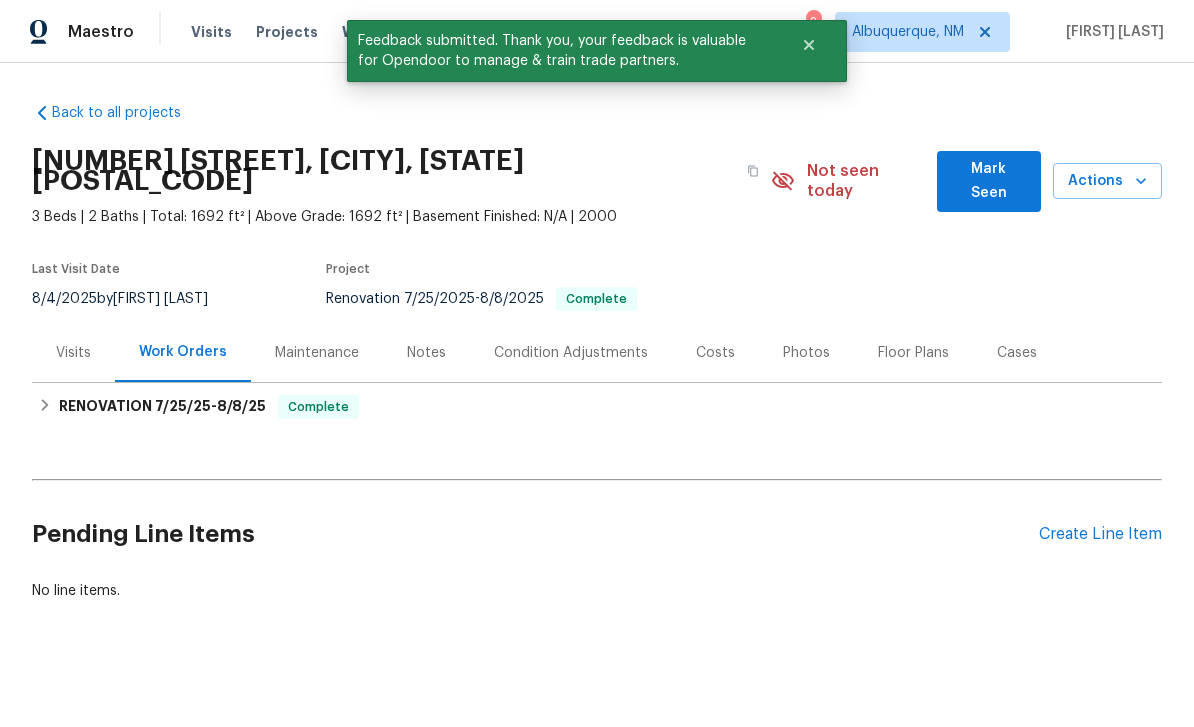 click on "Photos" at bounding box center [806, 353] 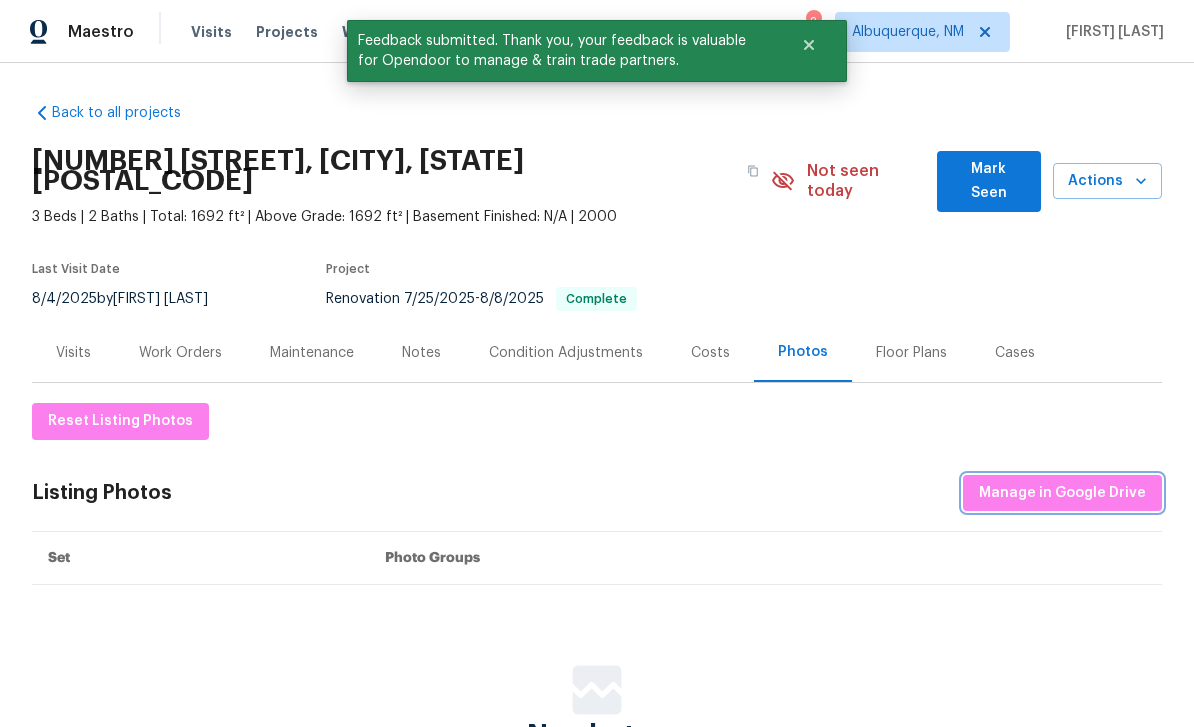 click on "Manage in Google Drive" at bounding box center (1062, 493) 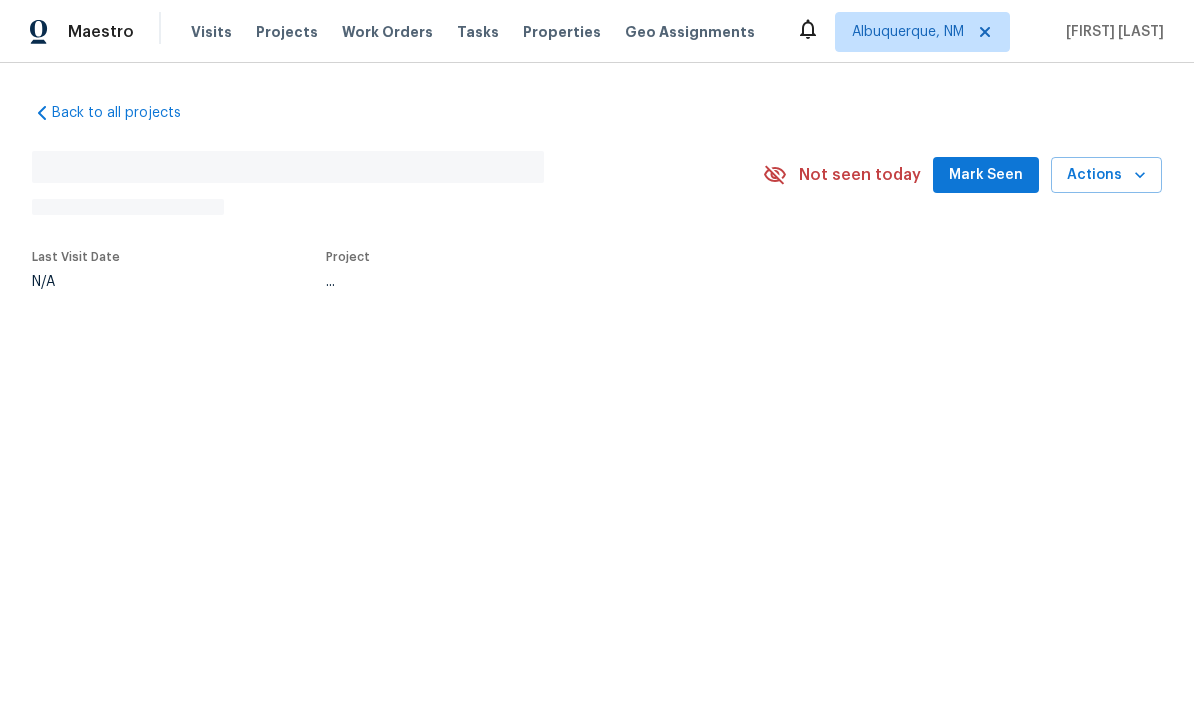 scroll, scrollTop: 0, scrollLeft: 0, axis: both 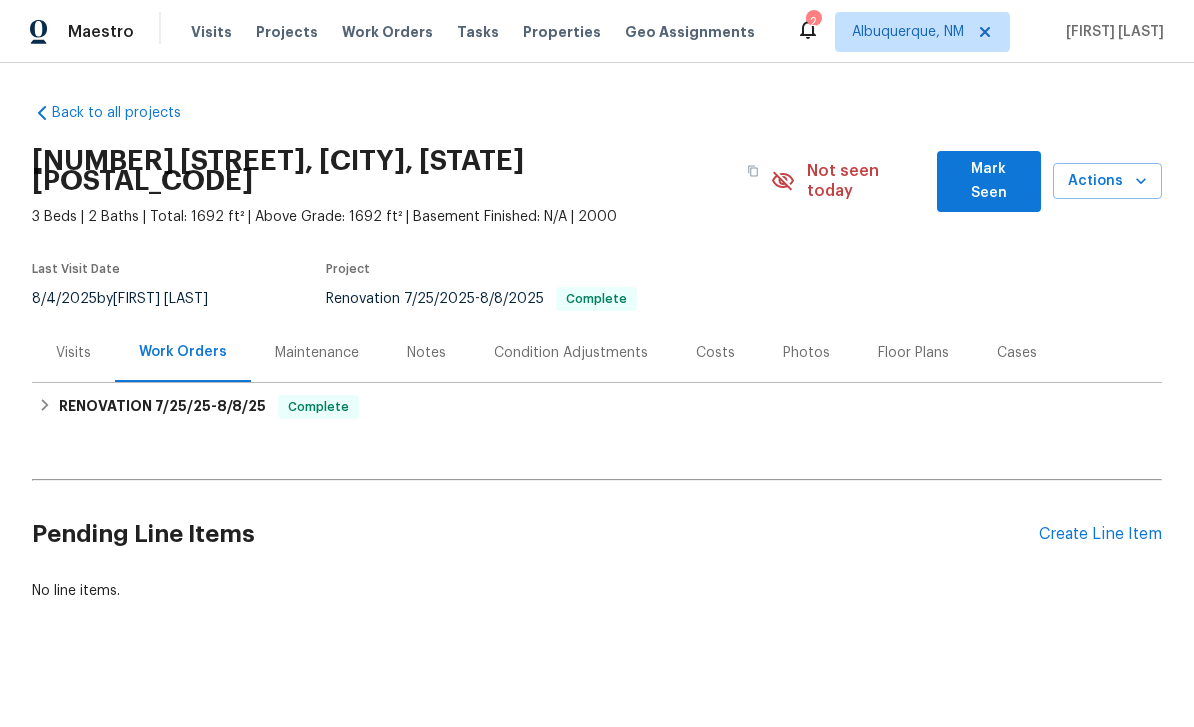 click on "Photos" at bounding box center (806, 353) 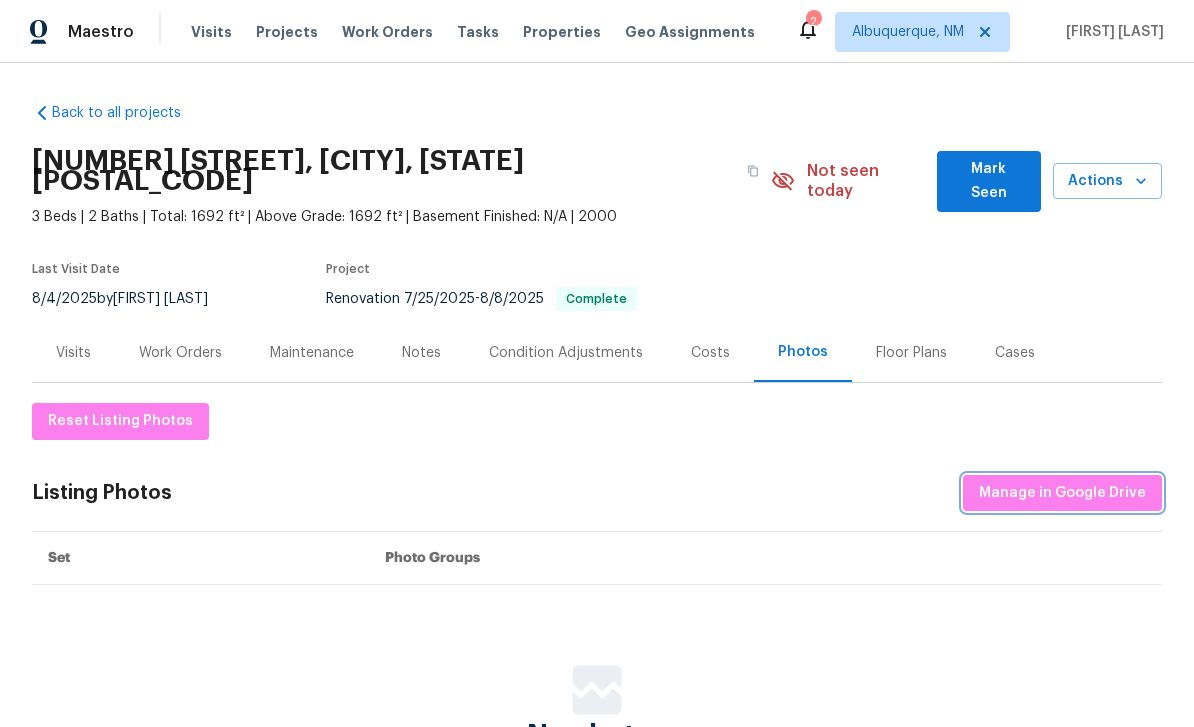 click on "Manage in Google Drive" at bounding box center [1062, 493] 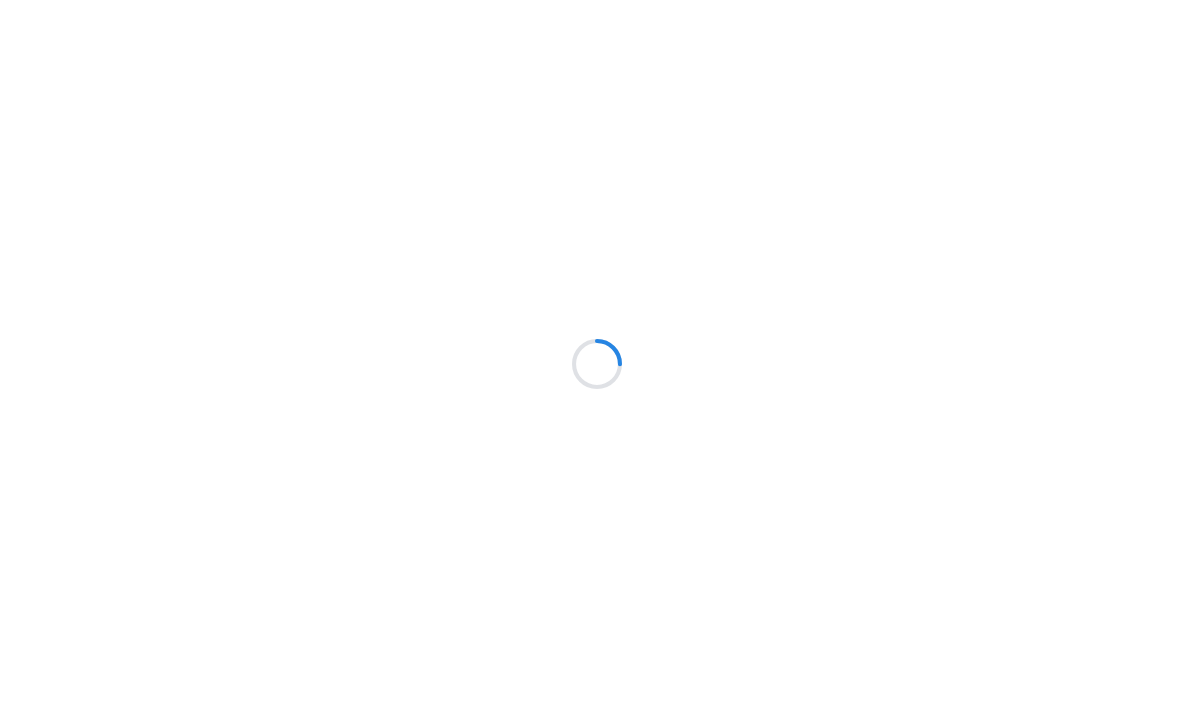 scroll, scrollTop: 0, scrollLeft: 0, axis: both 